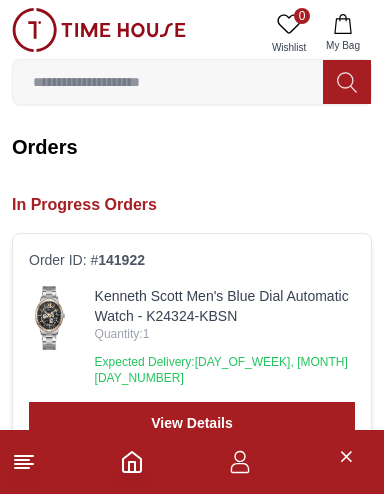 scroll, scrollTop: 0, scrollLeft: 0, axis: both 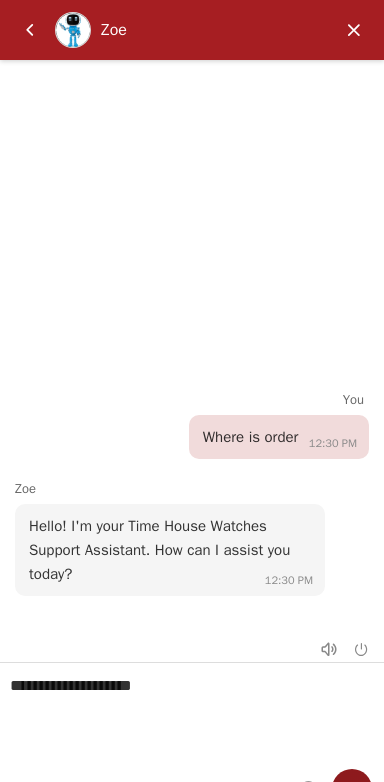 type on "**********" 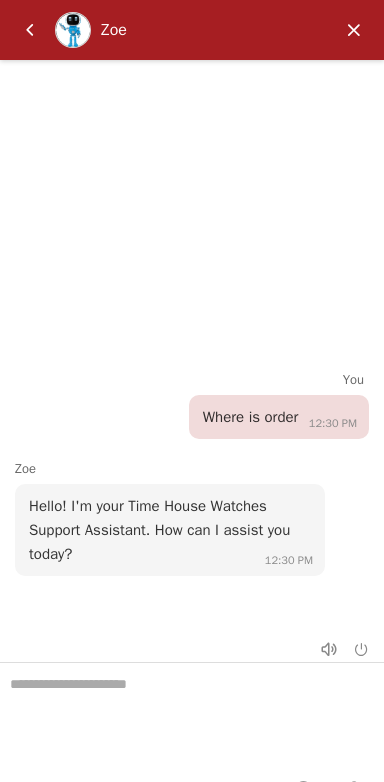 click at bounding box center [192, 713] 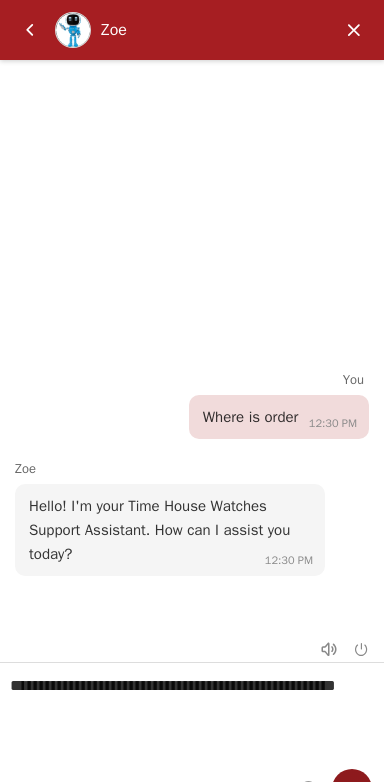 type on "**********" 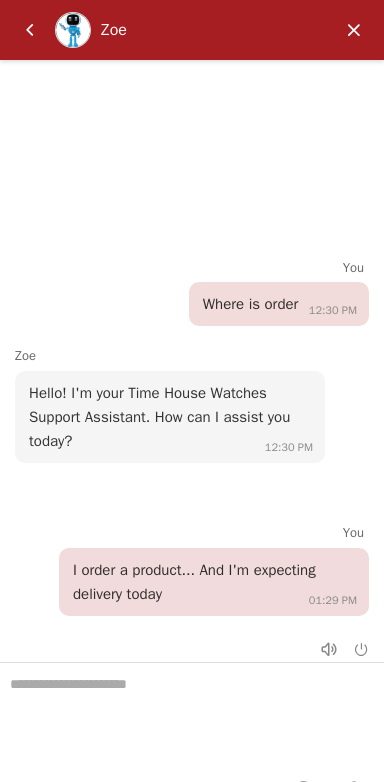 click at bounding box center [192, 713] 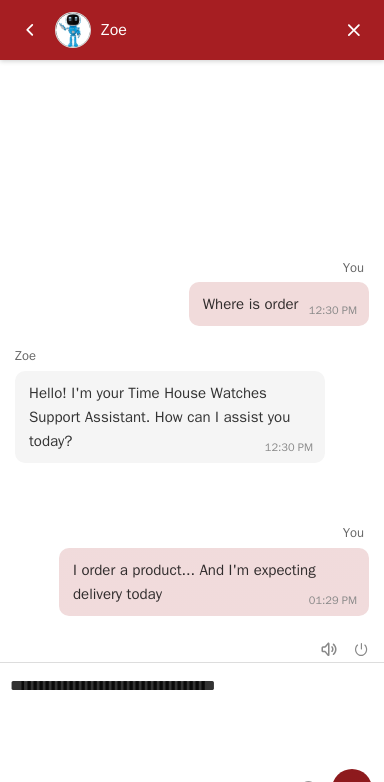 type on "**********" 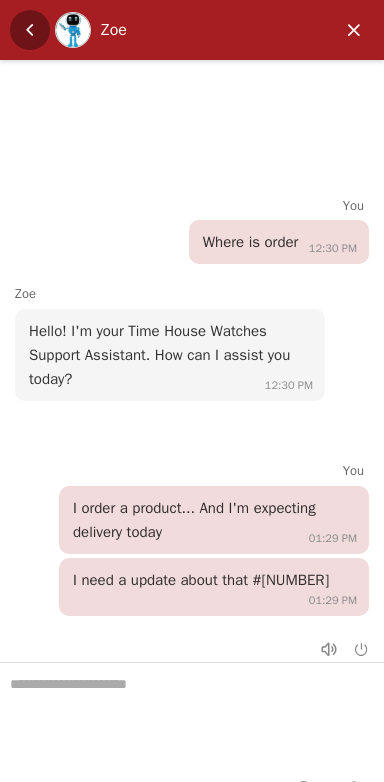 click at bounding box center [30, 30] 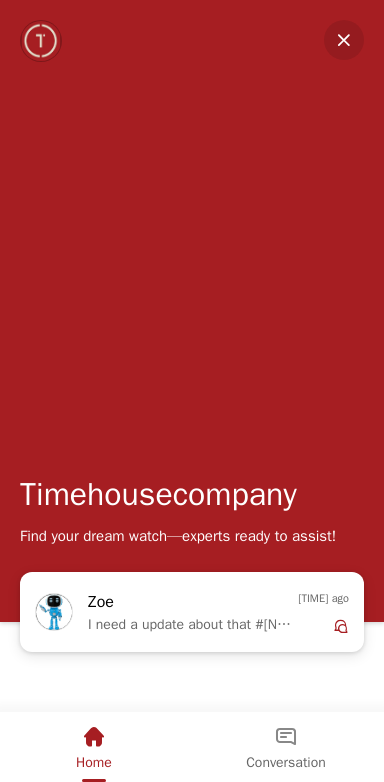 click at bounding box center (344, 40) 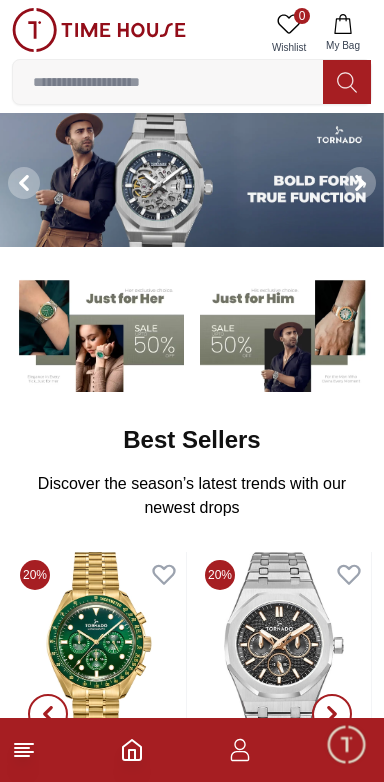 click 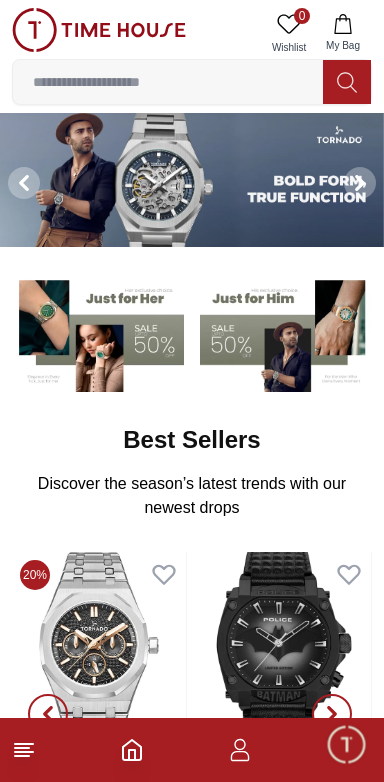 click 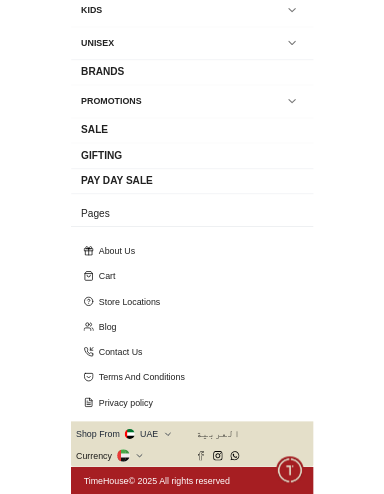 scroll, scrollTop: 0, scrollLeft: 0, axis: both 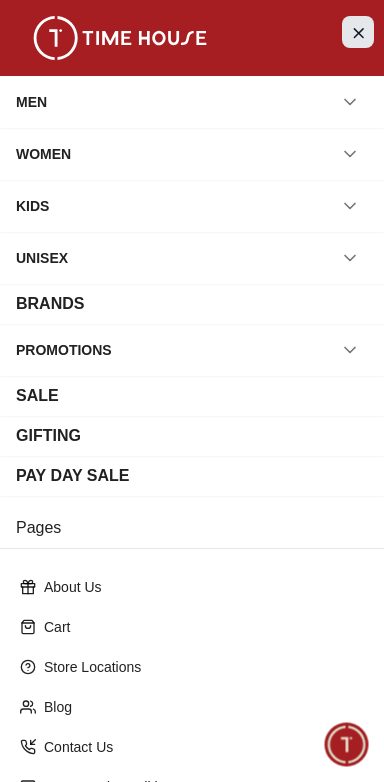 click 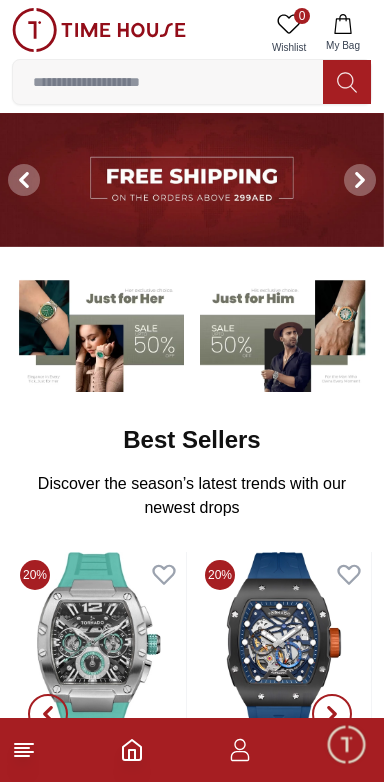 click 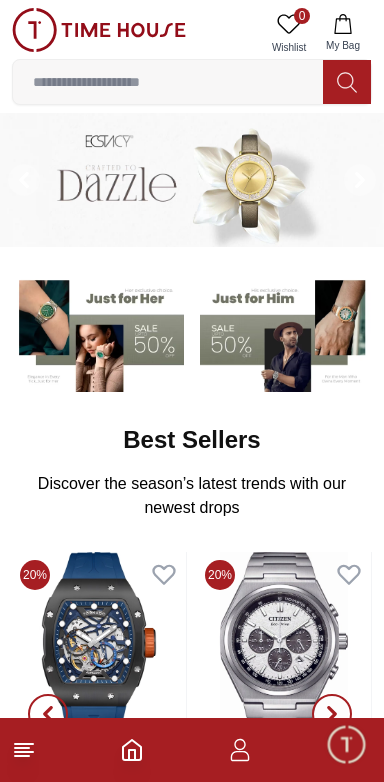 click 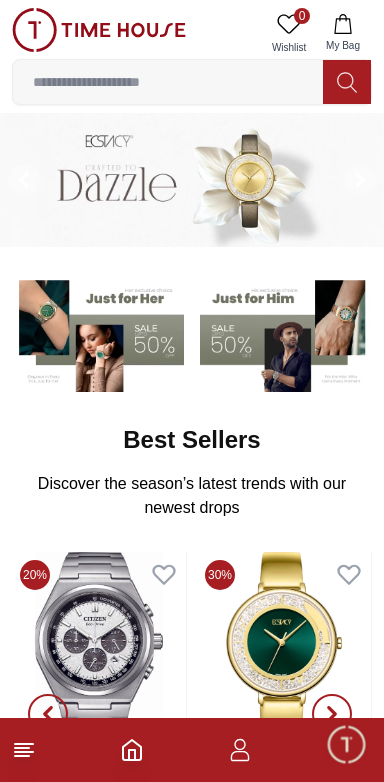 click 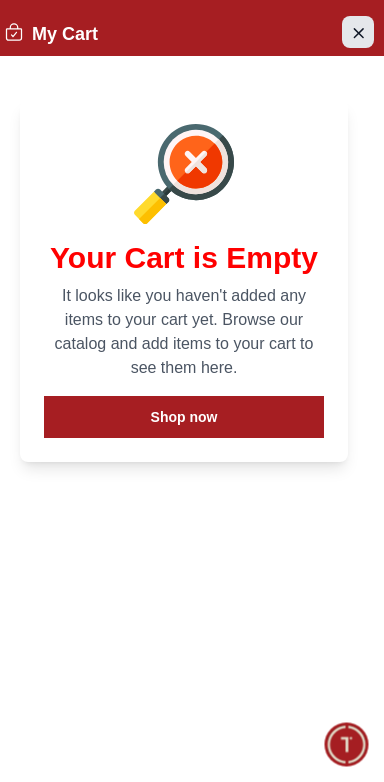 click 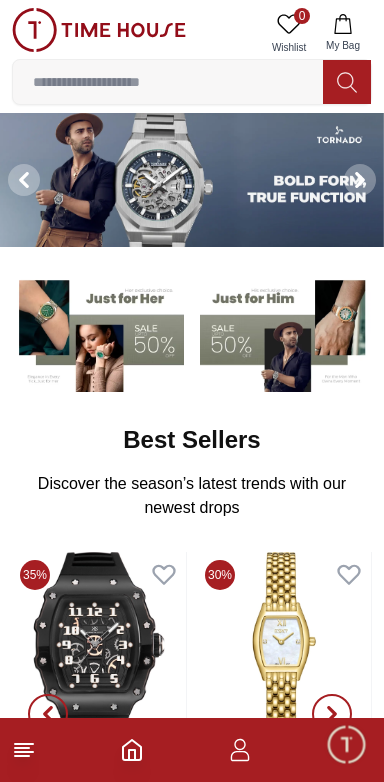 click 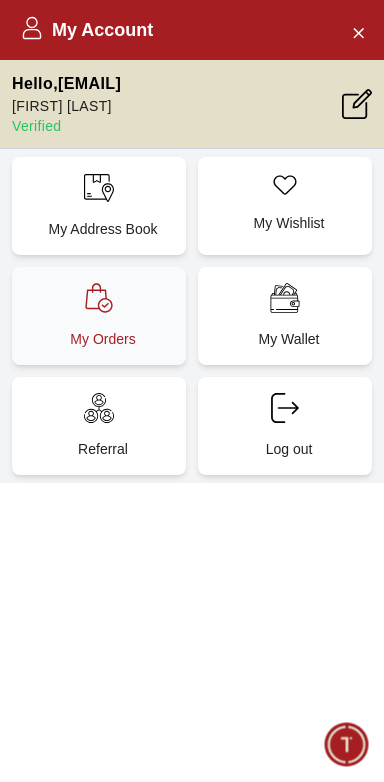 click on "My Orders" at bounding box center (103, 339) 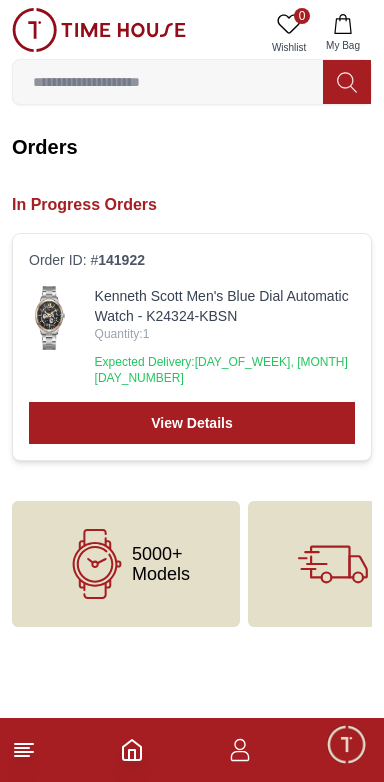 click at bounding box center [346, 744] 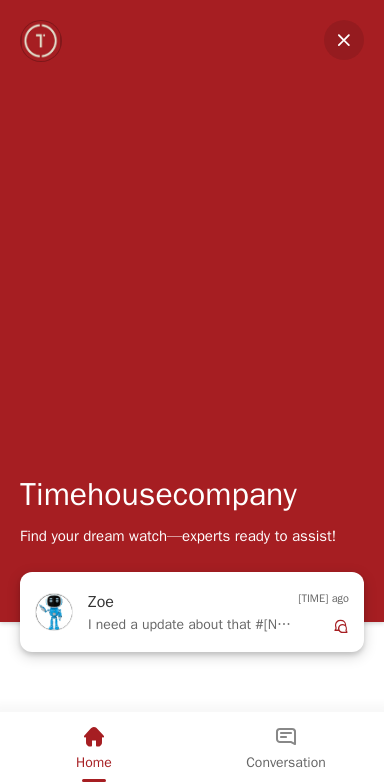 click on "Zoe" at bounding box center [177, 603] 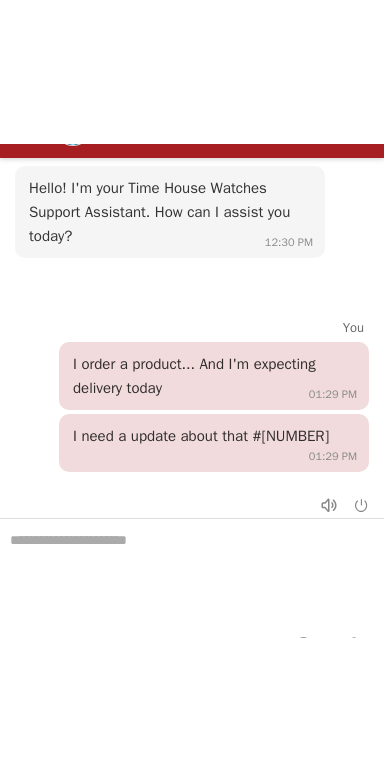 scroll, scrollTop: 0, scrollLeft: 0, axis: both 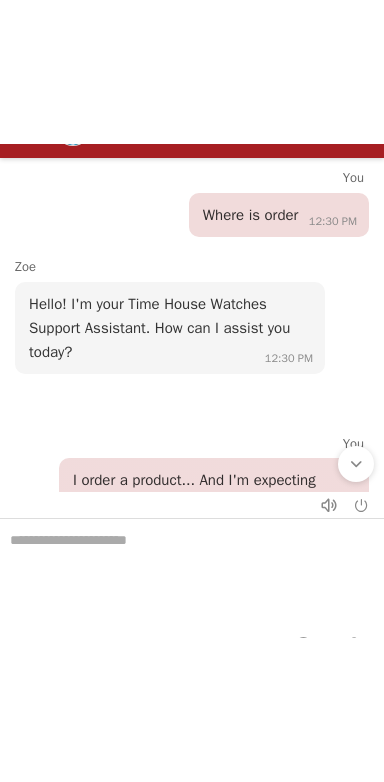 click on "Hello! I'm your Time House Watches Support Assistant. How can I assist you today? [TIME]" at bounding box center [170, 328] 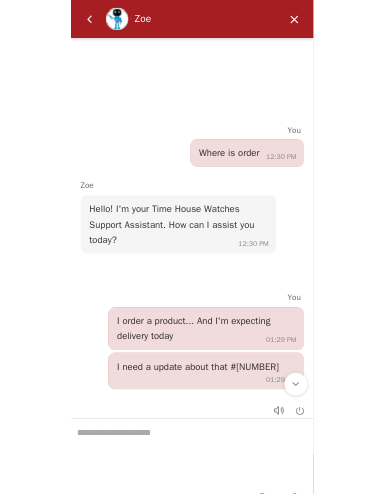 scroll, scrollTop: 32, scrollLeft: 0, axis: vertical 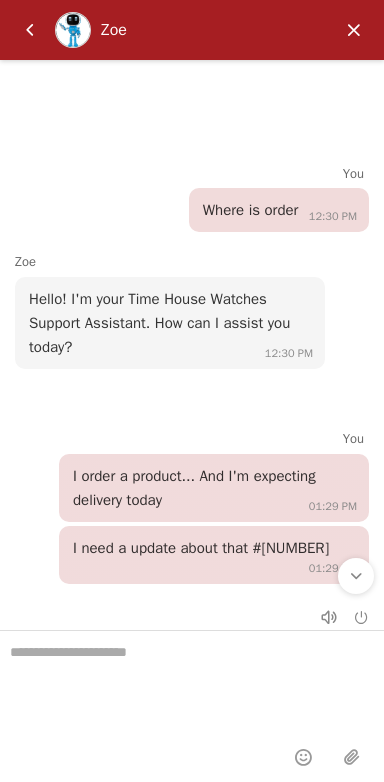 click at bounding box center (192, 681) 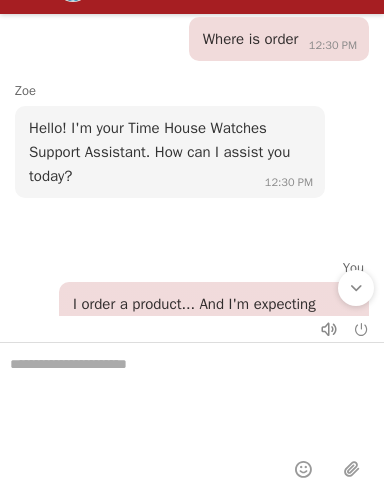 scroll, scrollTop: 0, scrollLeft: 0, axis: both 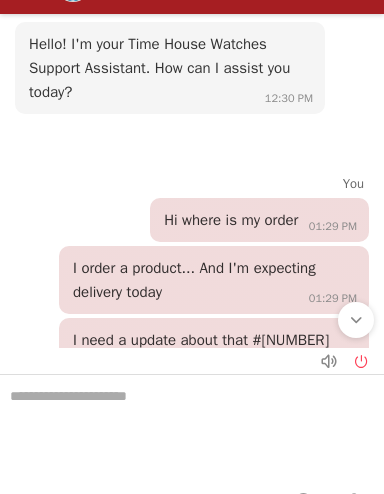 click at bounding box center (361, 361) 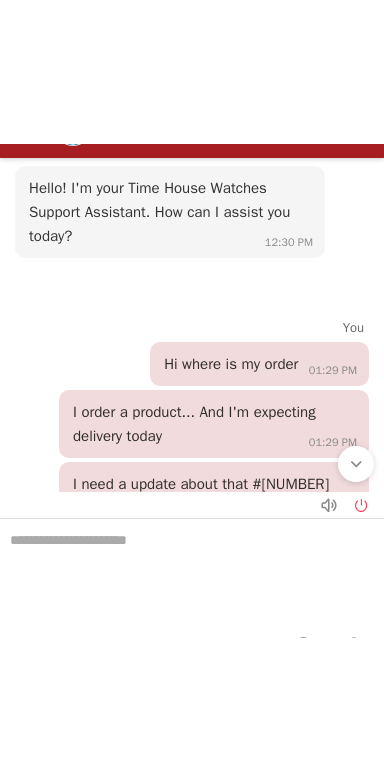 scroll, scrollTop: 0, scrollLeft: 0, axis: both 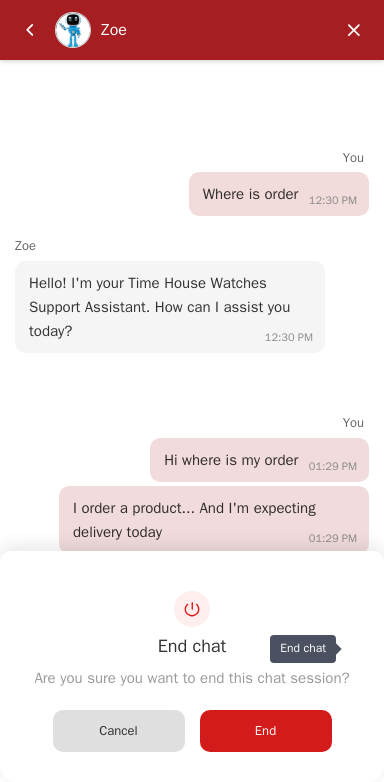 click on "End" at bounding box center (265, 731) 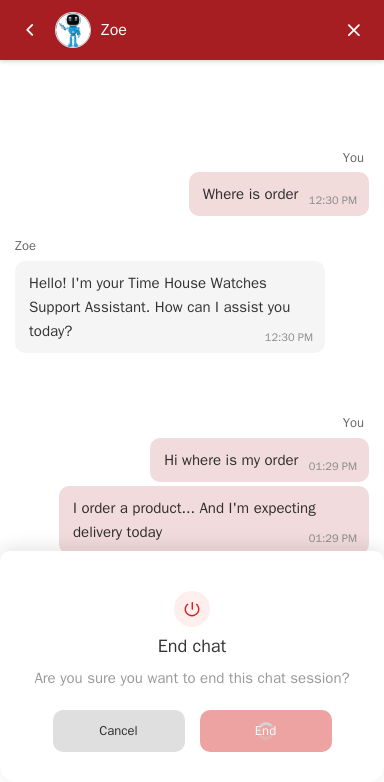 scroll, scrollTop: 50, scrollLeft: 0, axis: vertical 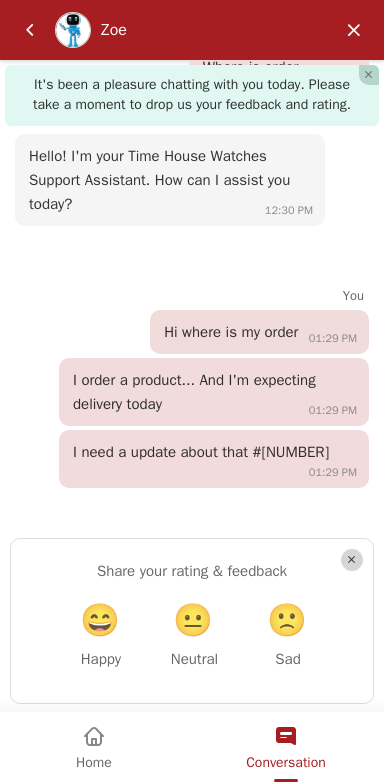 click on "😐" at bounding box center [193, 620] 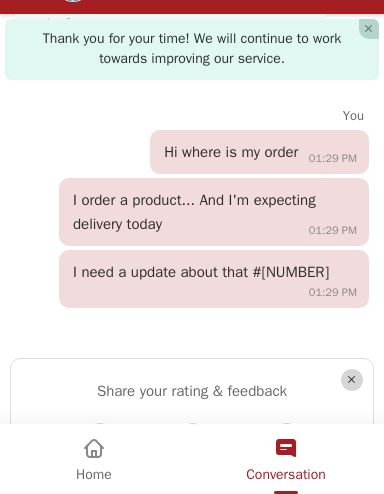scroll, scrollTop: 427, scrollLeft: 0, axis: vertical 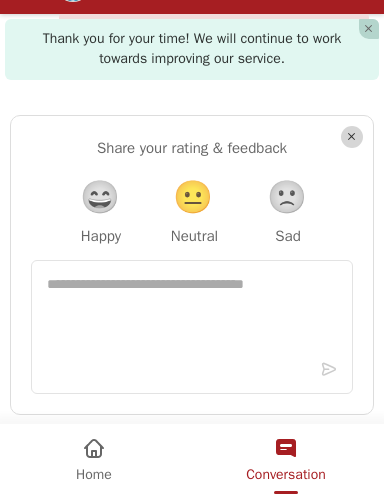 click at bounding box center [94, 449] 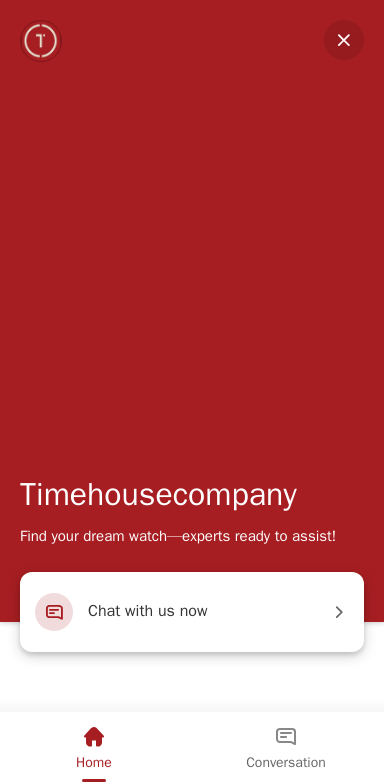 click on "Chat with us now" at bounding box center [208, 612] 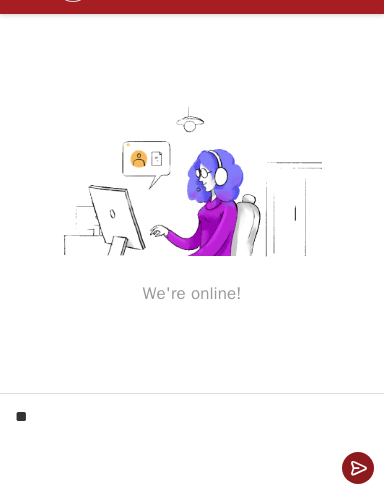 type on "**" 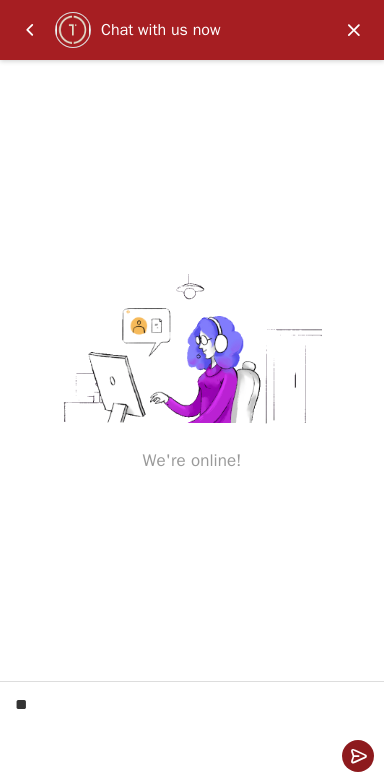 click at bounding box center [358, 756] 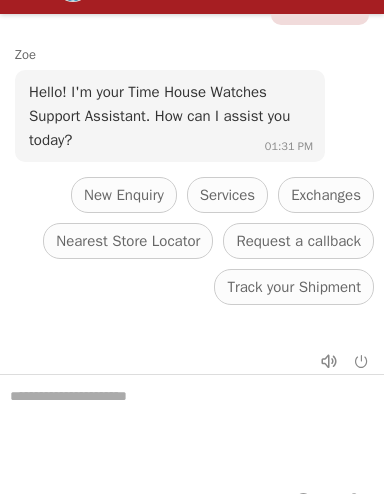 scroll, scrollTop: 124, scrollLeft: 0, axis: vertical 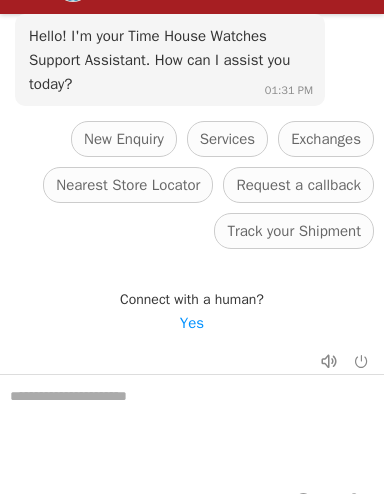 click on "Yes" at bounding box center [192, 323] 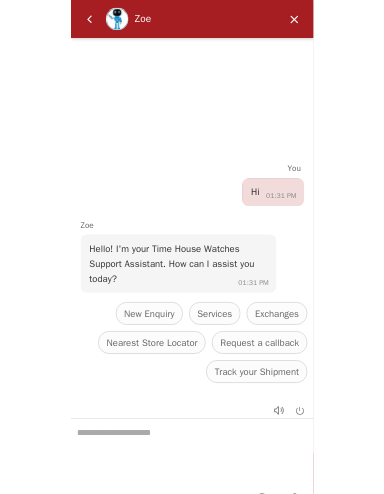 scroll, scrollTop: 0, scrollLeft: 0, axis: both 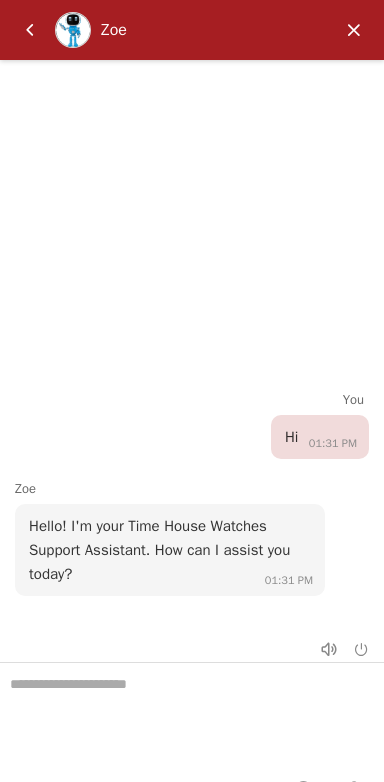 click at bounding box center (192, 713) 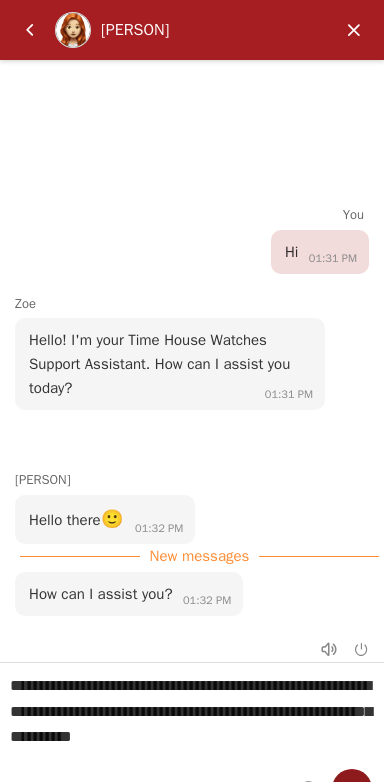 scroll, scrollTop: 0, scrollLeft: 0, axis: both 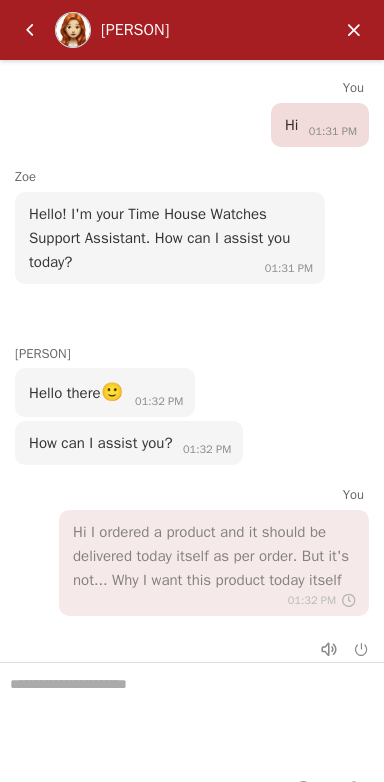 click at bounding box center (192, 713) 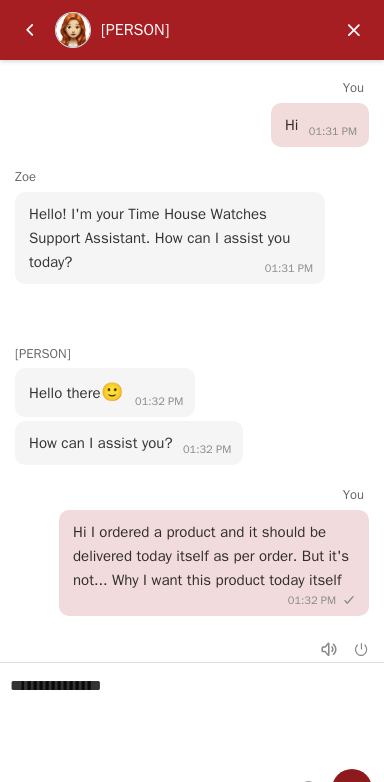 type on "**********" 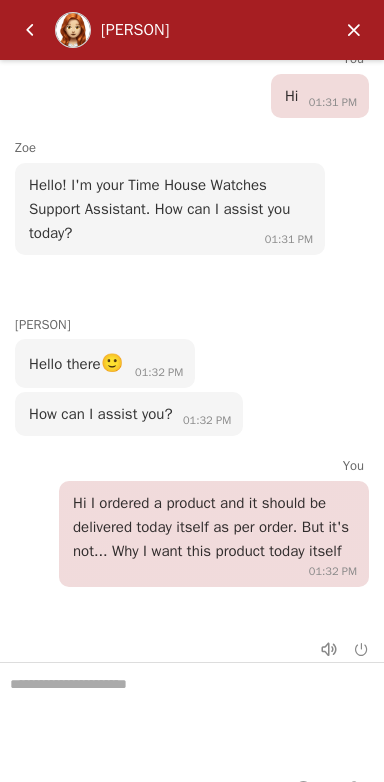 scroll, scrollTop: 40, scrollLeft: 0, axis: vertical 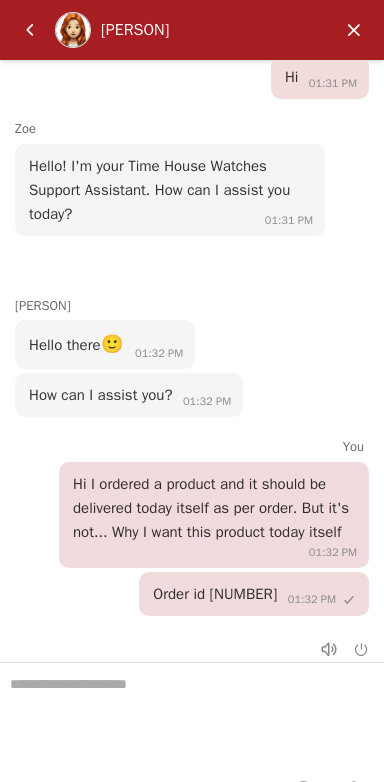 click at bounding box center (192, 713) 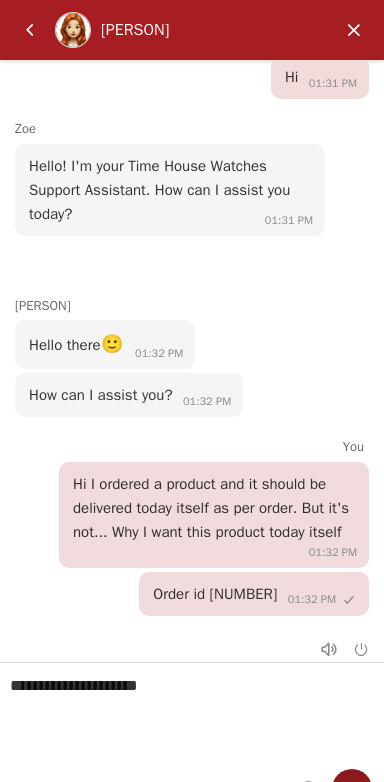 type on "**********" 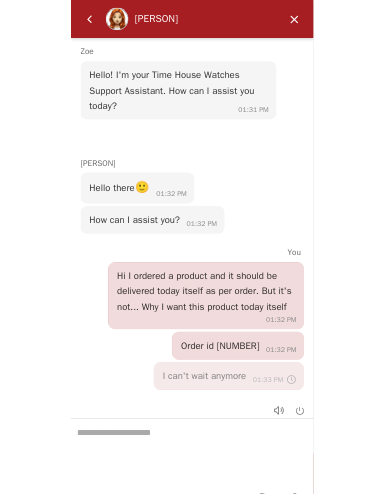 scroll, scrollTop: 88, scrollLeft: 0, axis: vertical 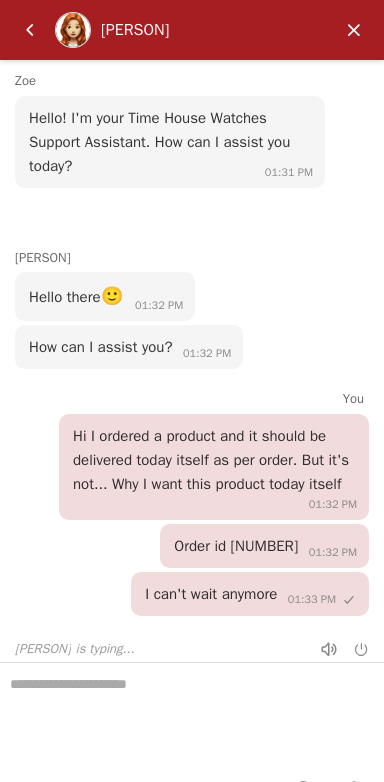 click at bounding box center (192, 713) 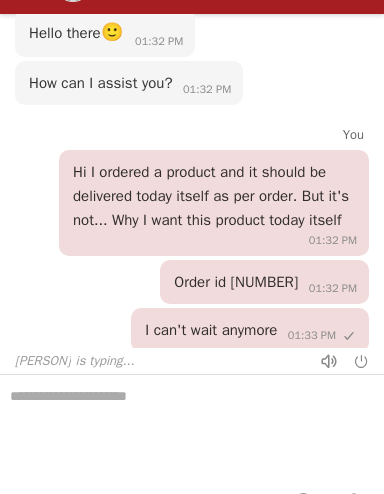 scroll, scrollTop: 329, scrollLeft: 0, axis: vertical 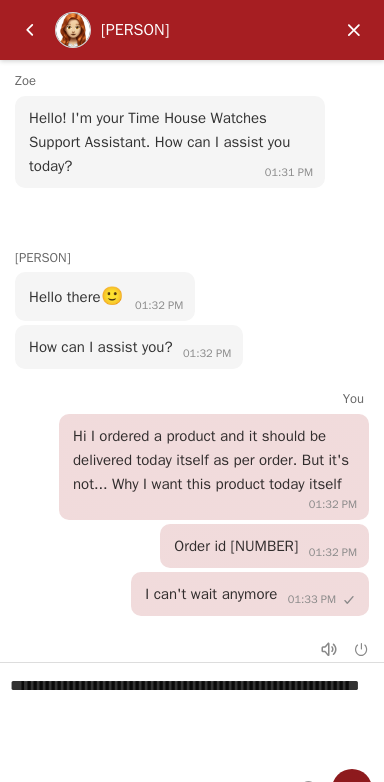 type on "**********" 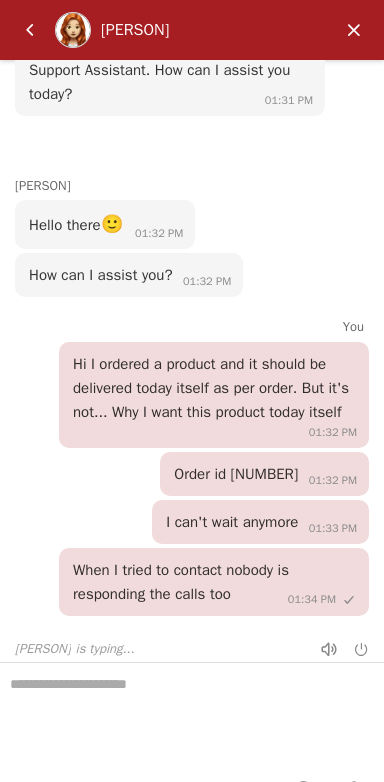 scroll, scrollTop: 296, scrollLeft: 0, axis: vertical 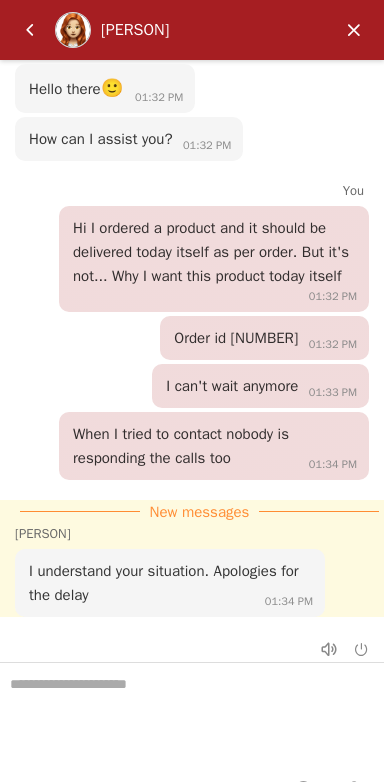click at bounding box center [192, 713] 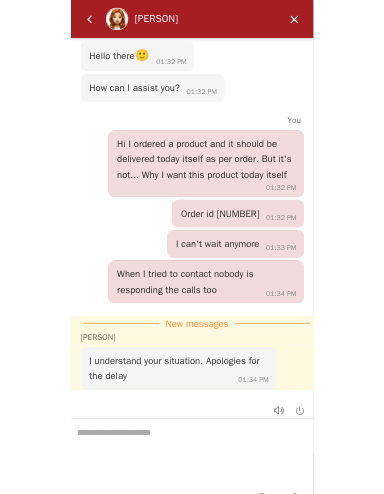 scroll, scrollTop: 329, scrollLeft: 0, axis: vertical 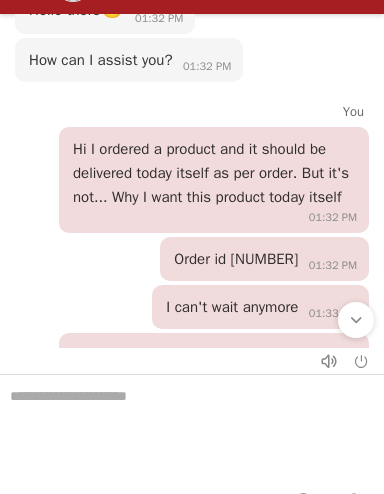 click at bounding box center [356, 320] 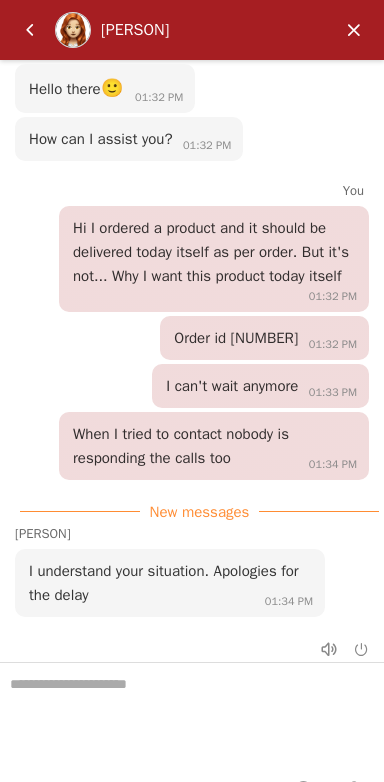 click at bounding box center [192, 713] 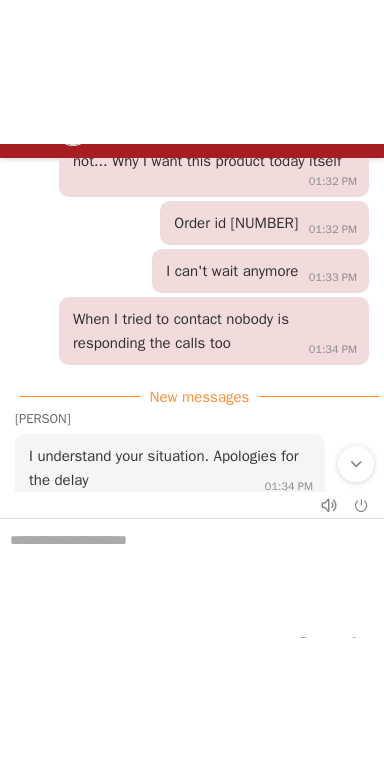 scroll, scrollTop: 538, scrollLeft: 0, axis: vertical 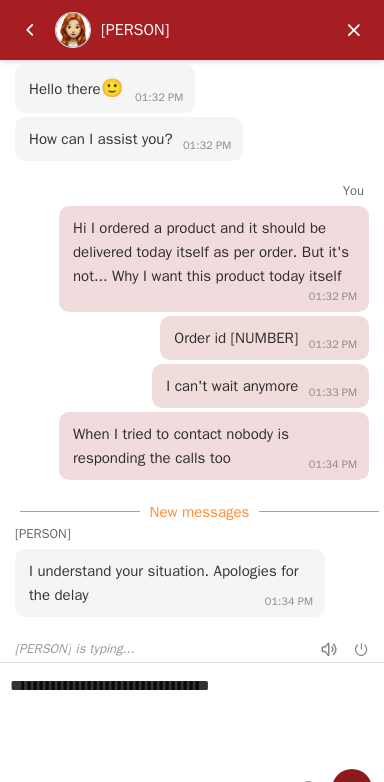 type on "**********" 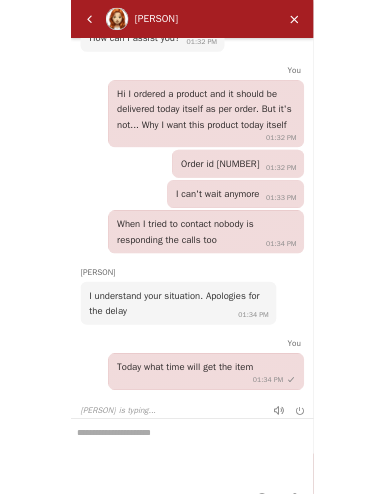 scroll, scrollTop: 536, scrollLeft: 0, axis: vertical 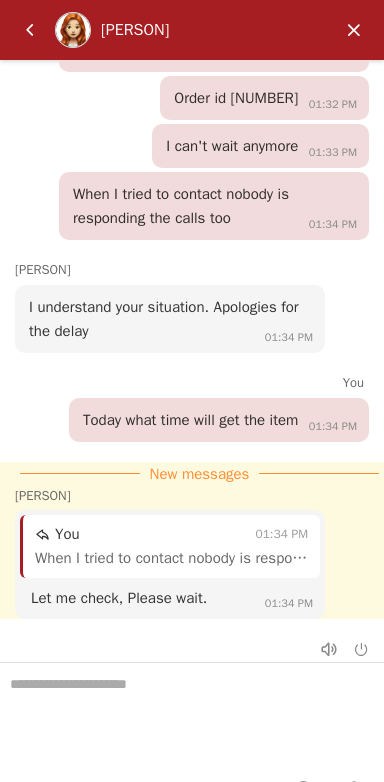 click at bounding box center (192, 713) 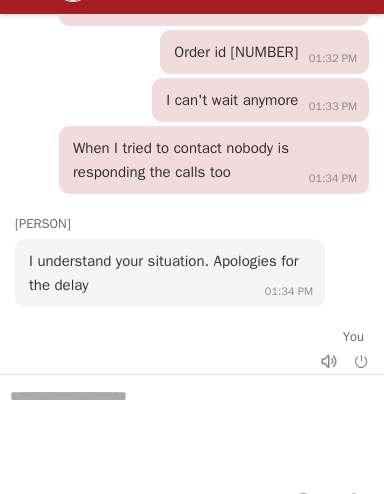 scroll, scrollTop: 538, scrollLeft: 0, axis: vertical 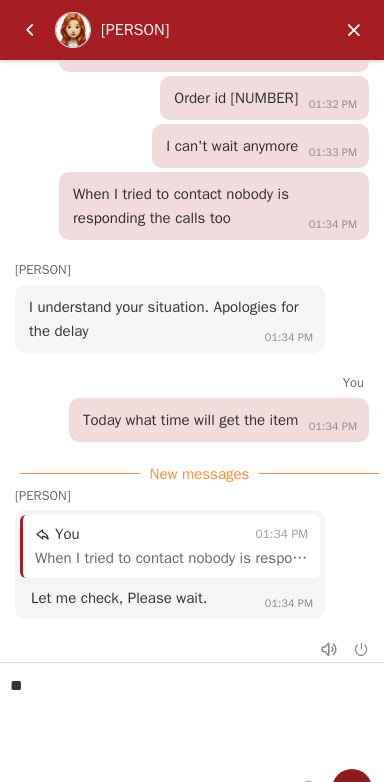 type on "**" 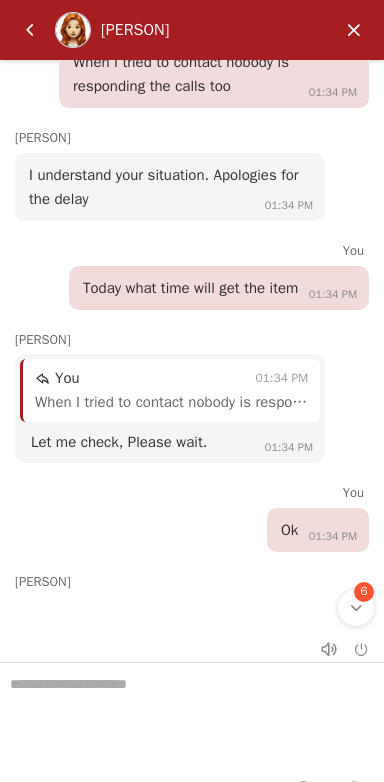 scroll, scrollTop: 713, scrollLeft: 0, axis: vertical 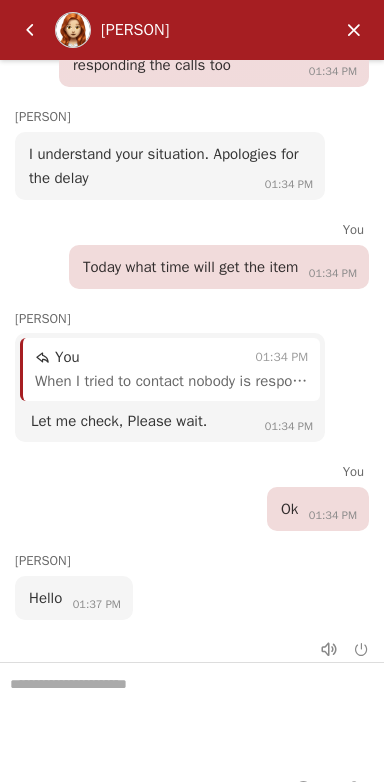 click at bounding box center [192, 713] 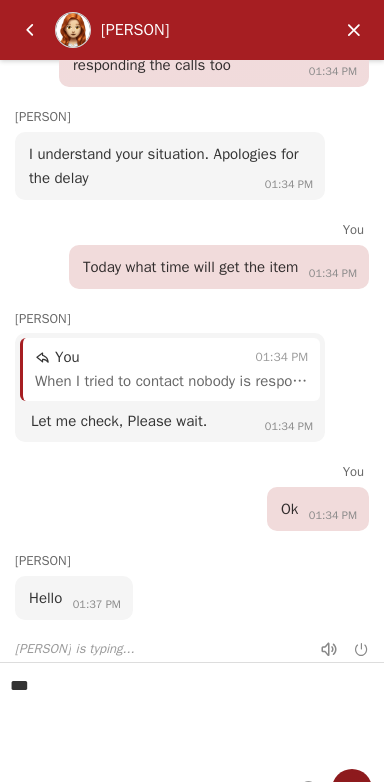 type on "***" 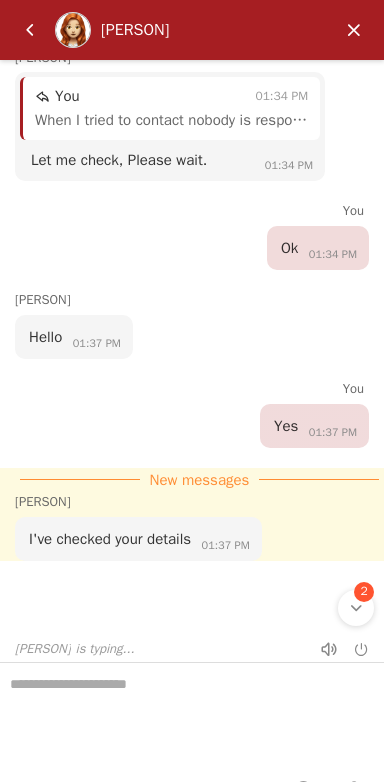 scroll, scrollTop: 963, scrollLeft: 0, axis: vertical 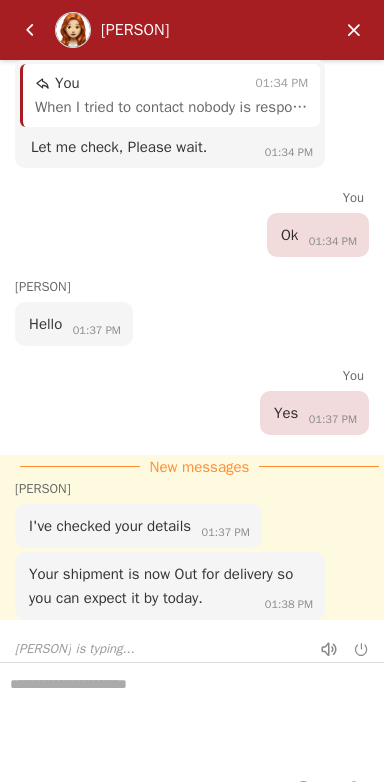 click at bounding box center (192, 713) 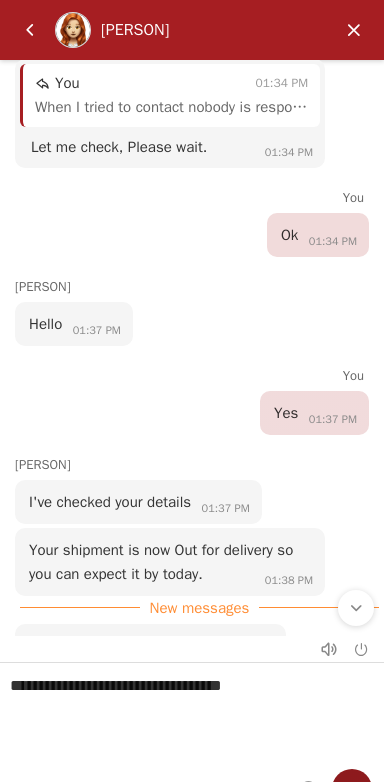 type on "**********" 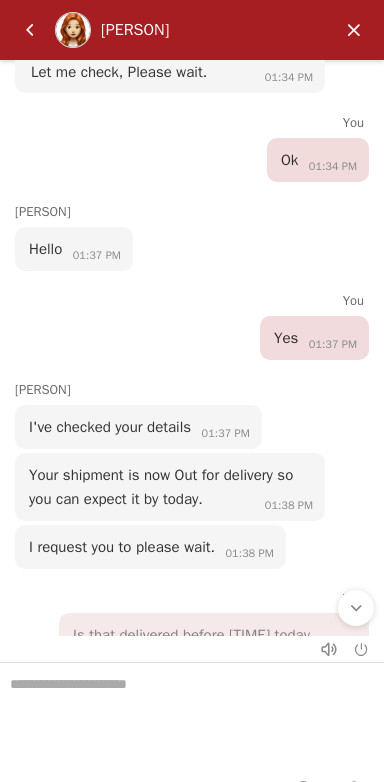 scroll, scrollTop: 1090, scrollLeft: 0, axis: vertical 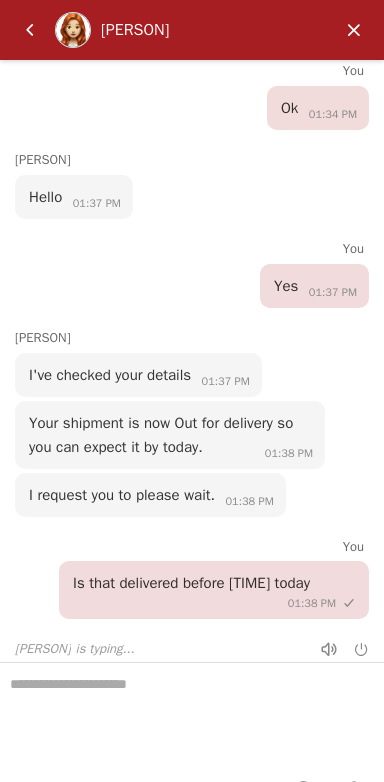 click at bounding box center [192, 713] 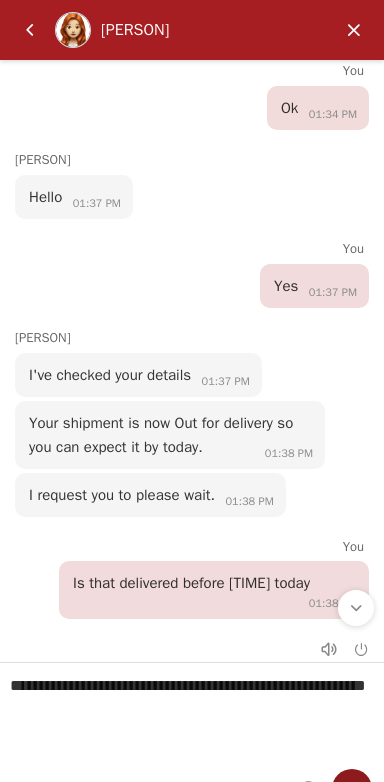 type on "**********" 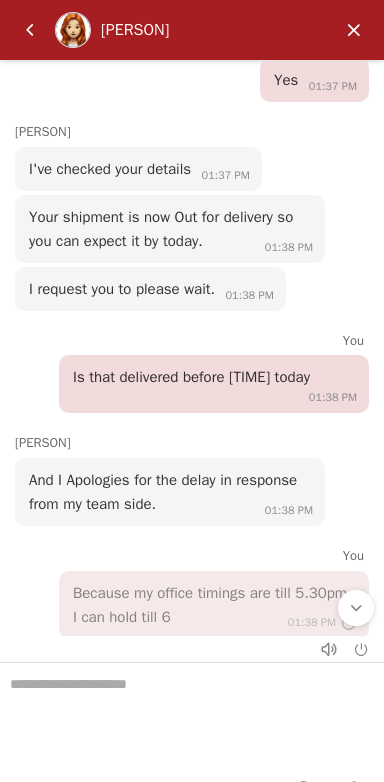 scroll, scrollTop: 1315, scrollLeft: 0, axis: vertical 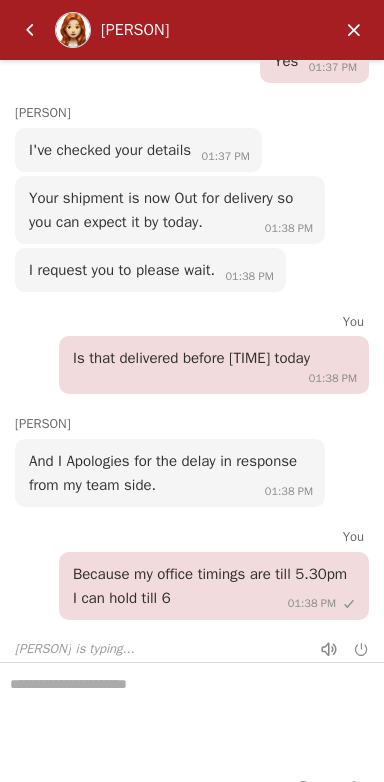 click on "And I Apologies for the delay in response from my team side." at bounding box center [170, 473] 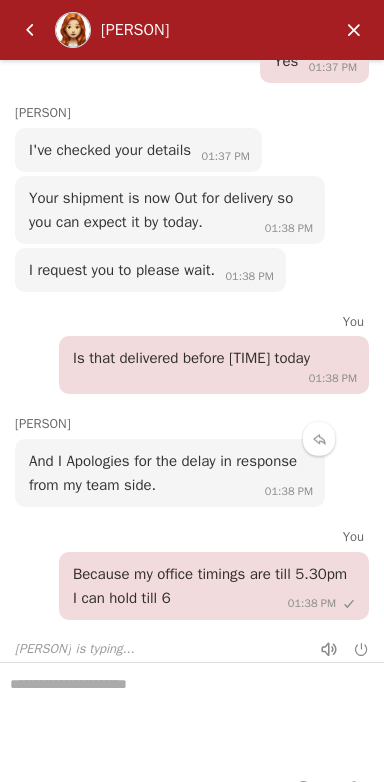 click on "And I Apologies for the delay in response from my team side." at bounding box center [163, 473] 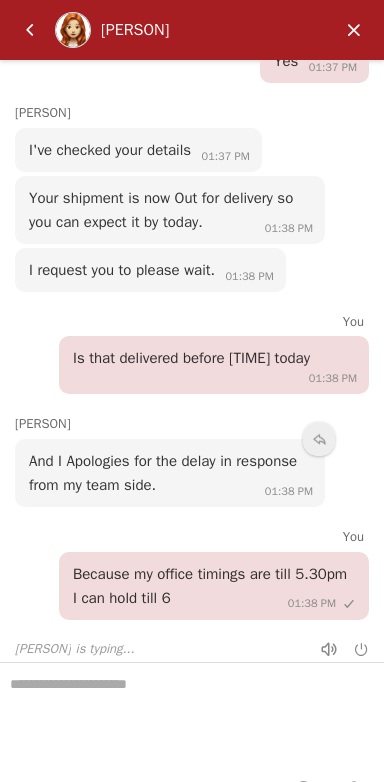 click at bounding box center (319, 439) 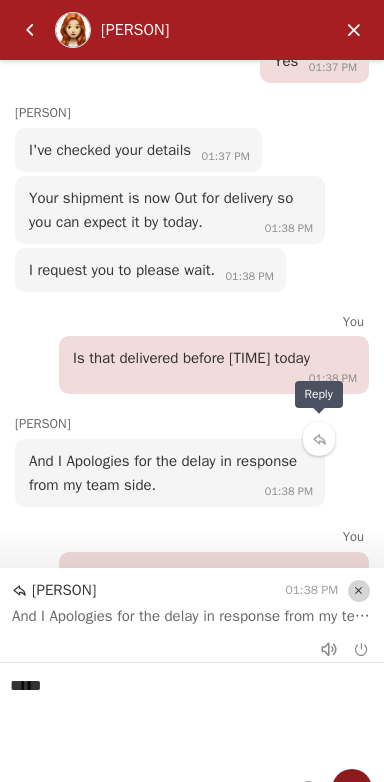 type on "****" 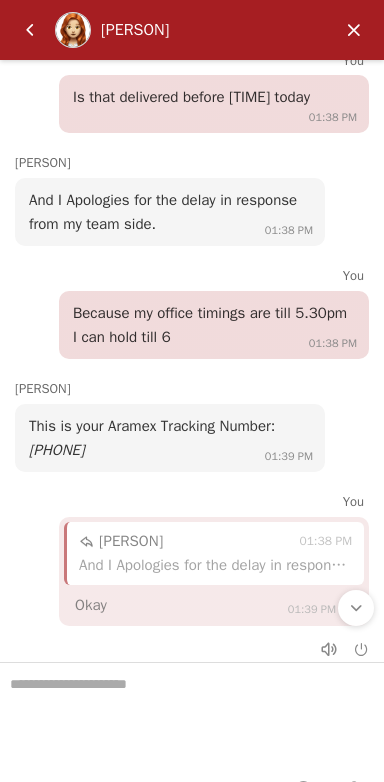 scroll, scrollTop: 1579, scrollLeft: 0, axis: vertical 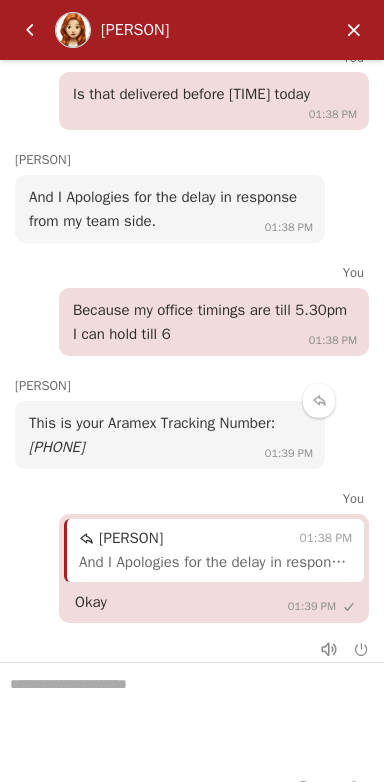 click on "[PHONE]" at bounding box center (56, 447) 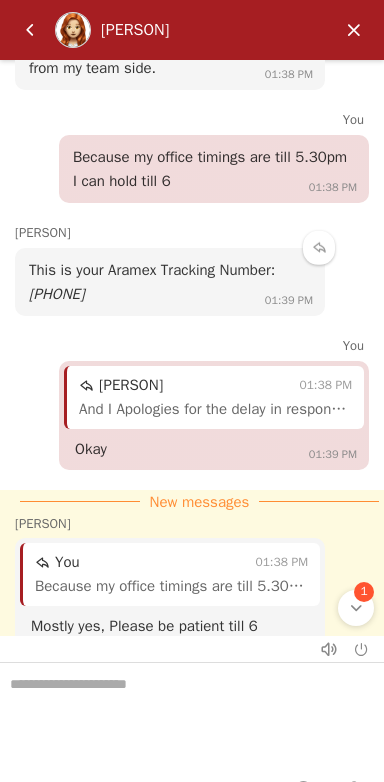 scroll, scrollTop: 1768, scrollLeft: 0, axis: vertical 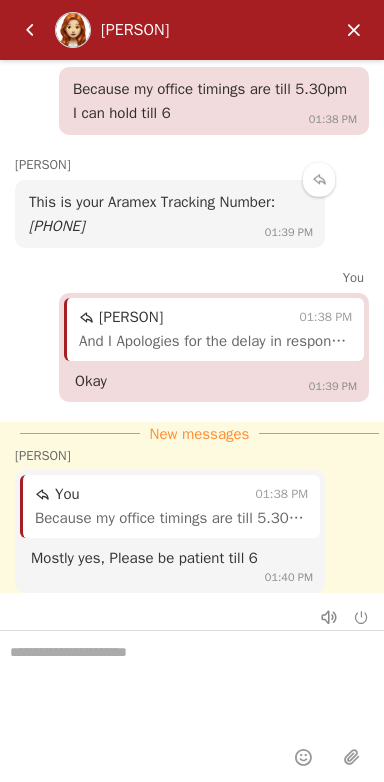 click at bounding box center [192, 681] 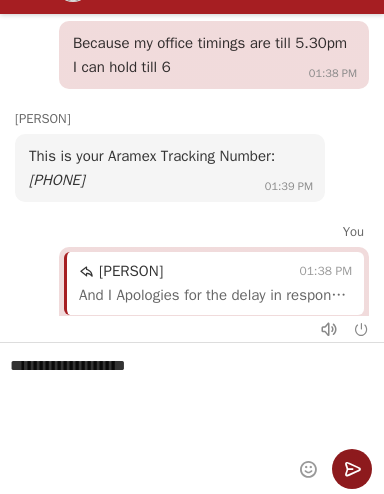 type on "**********" 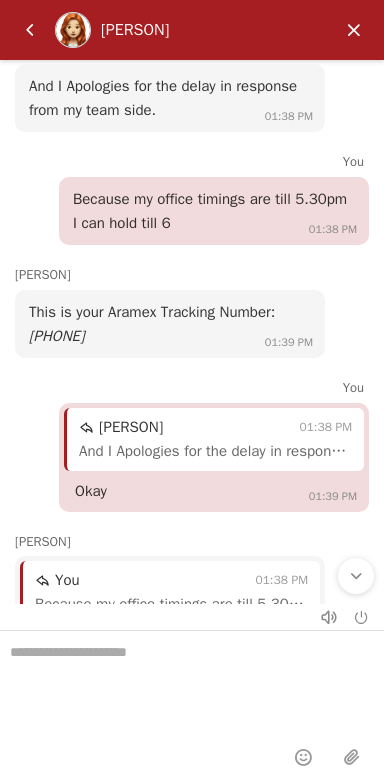 scroll, scrollTop: 1832, scrollLeft: 0, axis: vertical 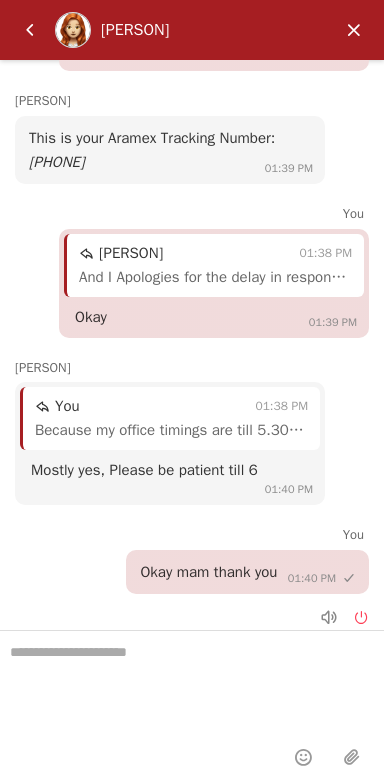 click at bounding box center (361, 617) 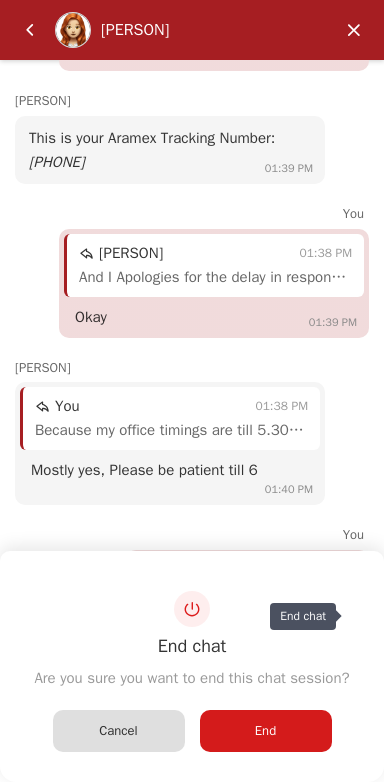 click on "End" at bounding box center (265, 731) 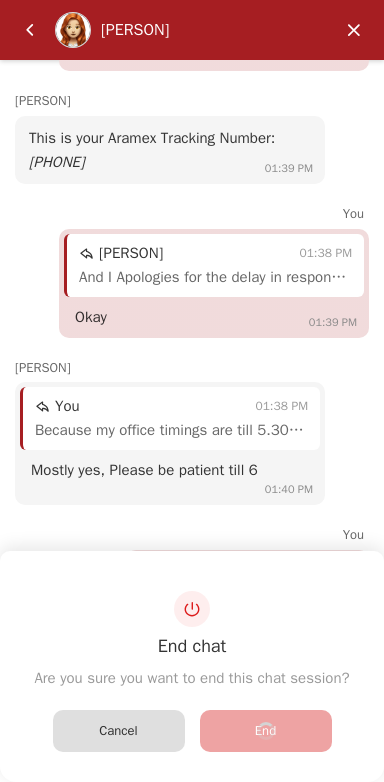 scroll, scrollTop: 1890, scrollLeft: 0, axis: vertical 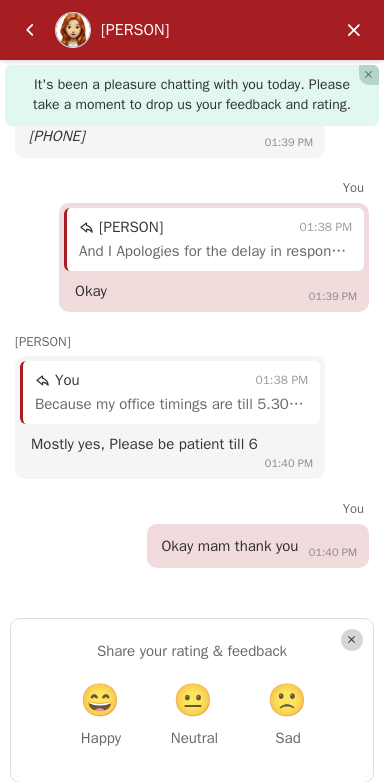 click on "😄" at bounding box center [100, 700] 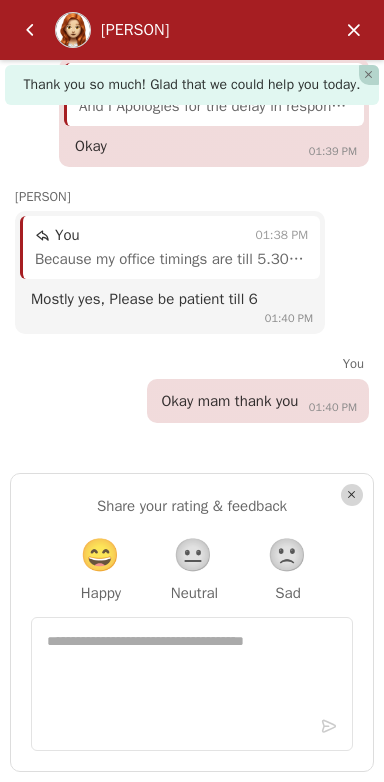 scroll, scrollTop: 2025, scrollLeft: 0, axis: vertical 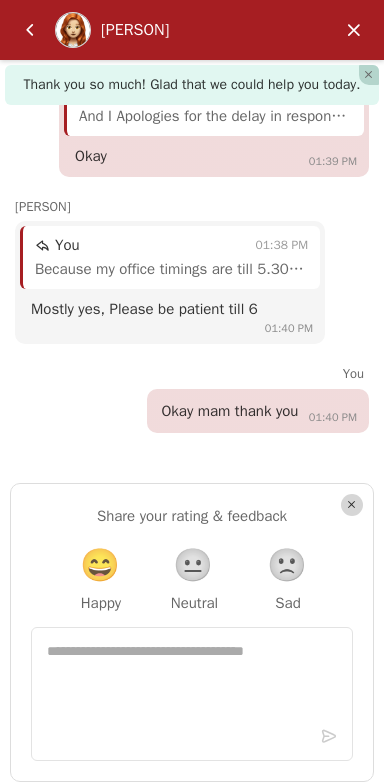 click at bounding box center [354, 30] 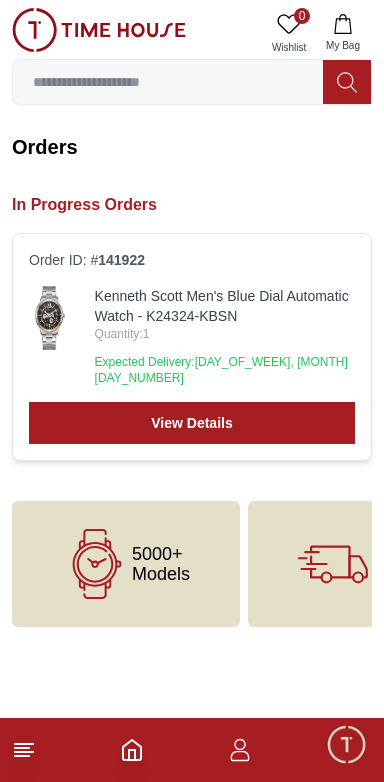 click 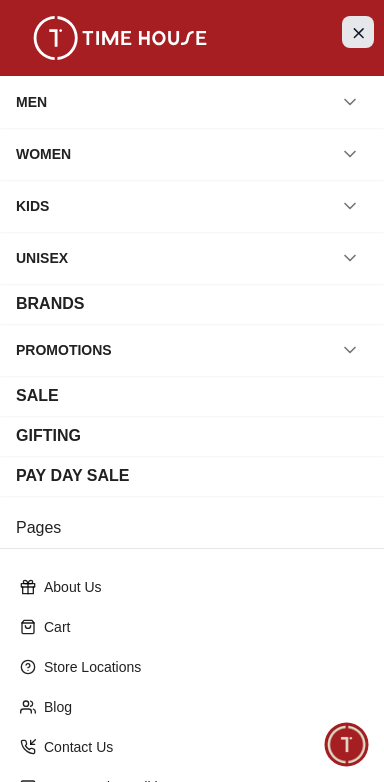 click at bounding box center (358, 32) 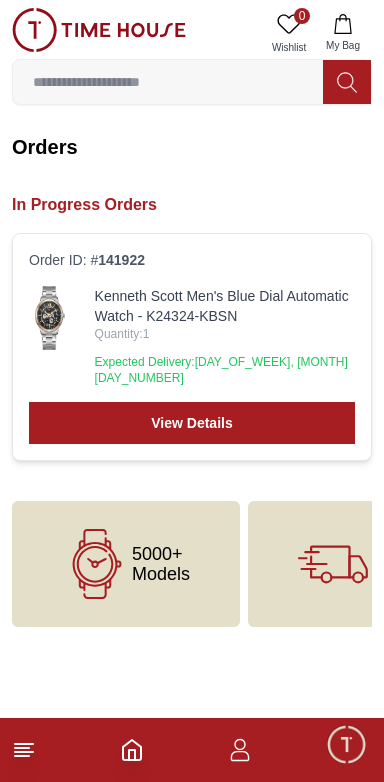 click 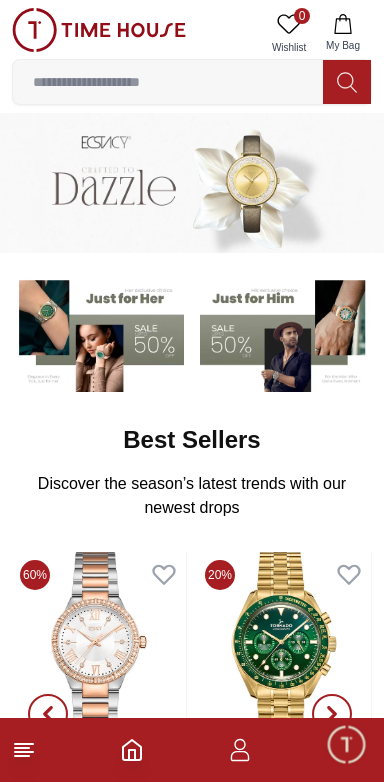 scroll, scrollTop: 2025, scrollLeft: 0, axis: vertical 